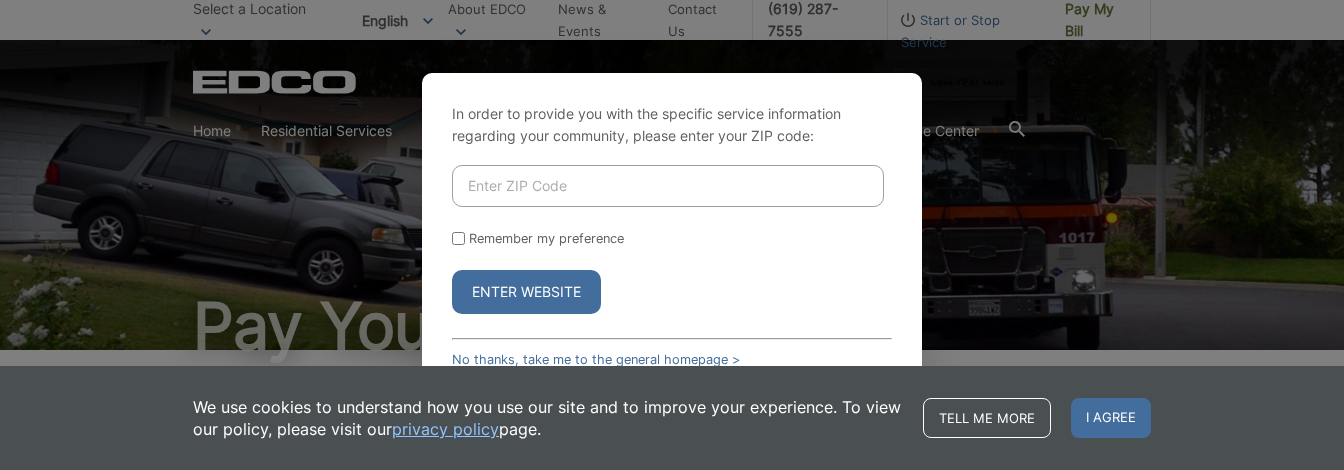 scroll, scrollTop: 0, scrollLeft: 0, axis: both 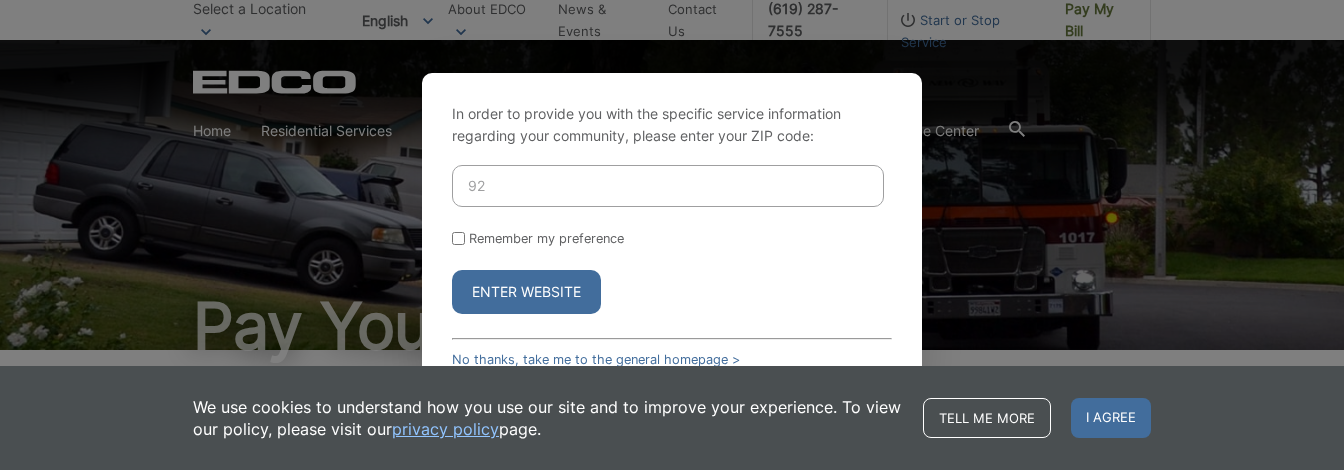 type on "9" 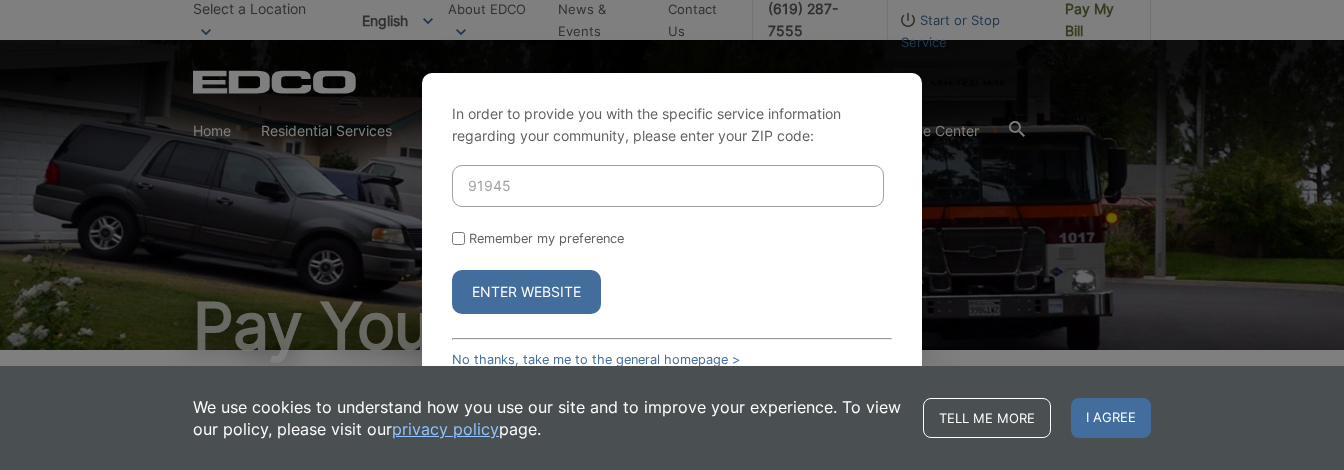 type on "91945" 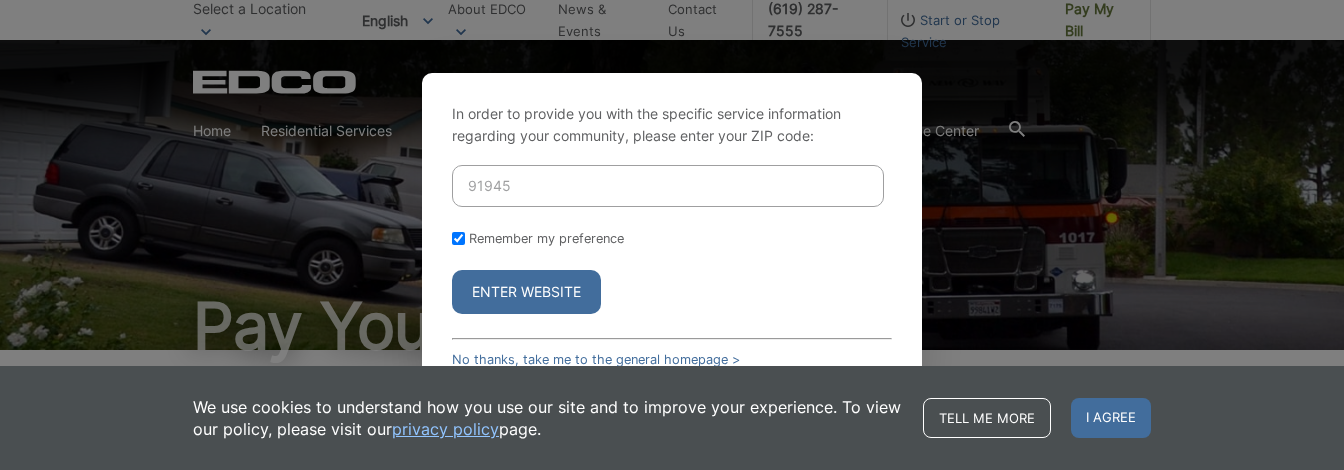 checkbox on "true" 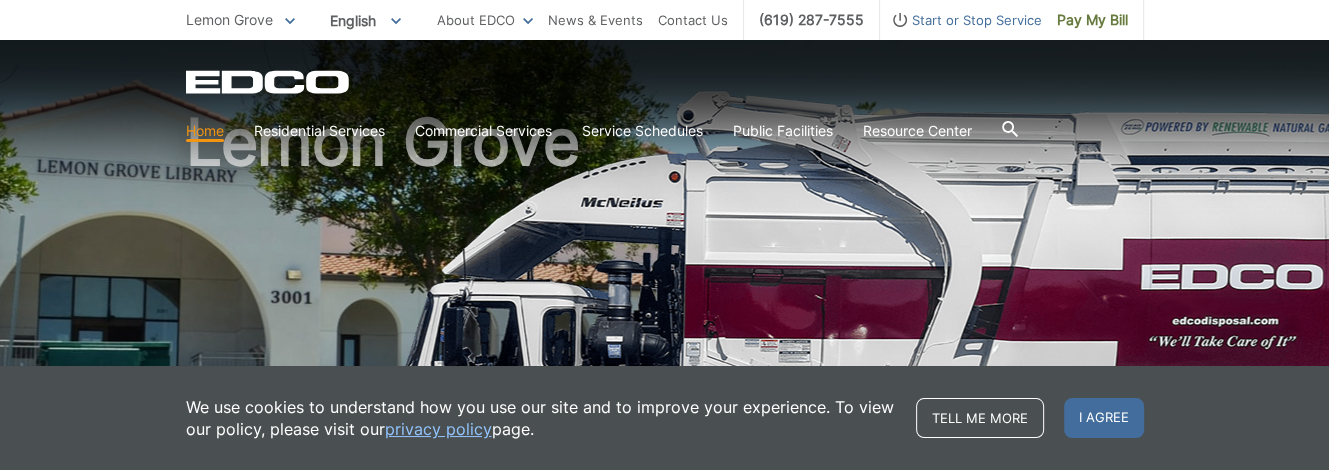 scroll, scrollTop: 102, scrollLeft: 0, axis: vertical 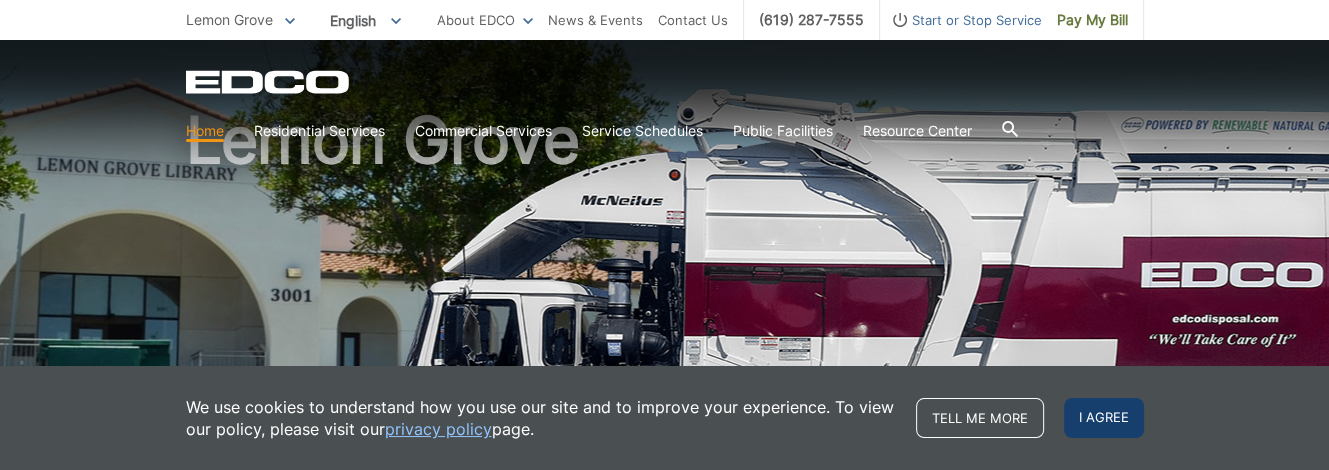 click on "I agree" at bounding box center [1104, 418] 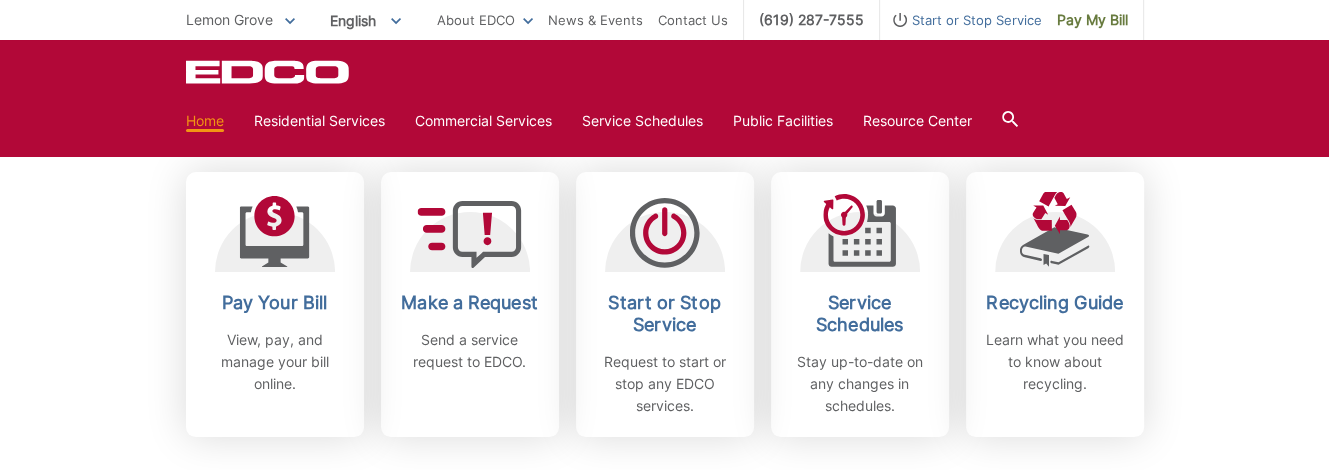 scroll, scrollTop: 588, scrollLeft: 0, axis: vertical 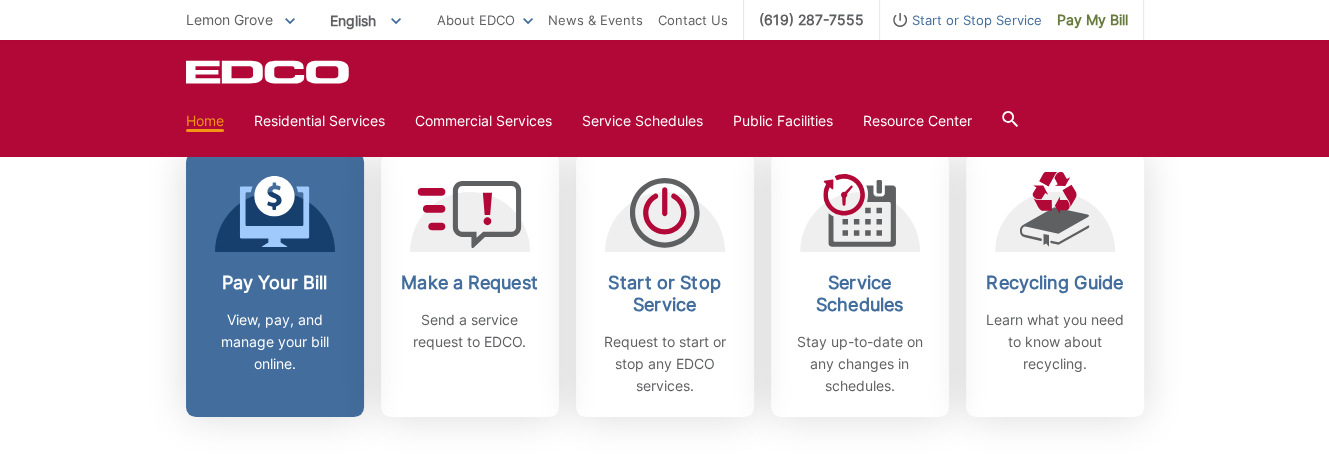 click on "Pay Your Bill" at bounding box center [275, 283] 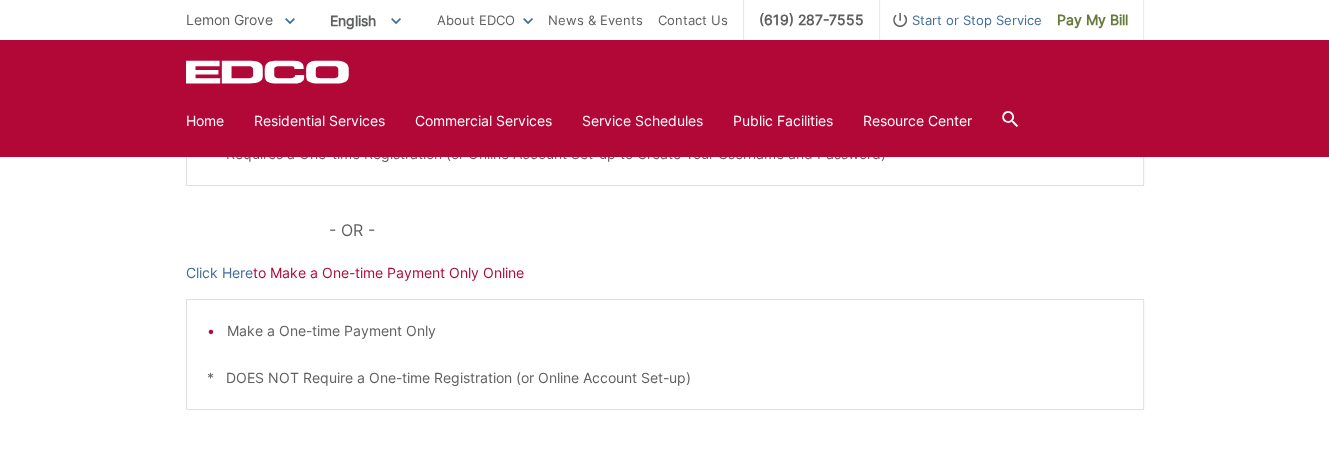 scroll, scrollTop: 624, scrollLeft: 0, axis: vertical 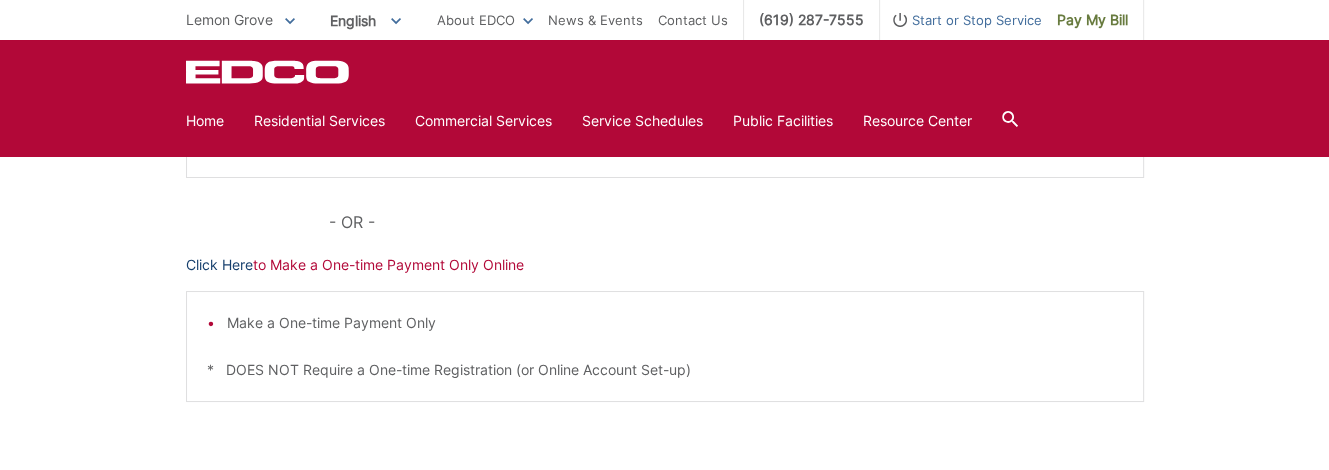 click on "Click Here" at bounding box center [219, 265] 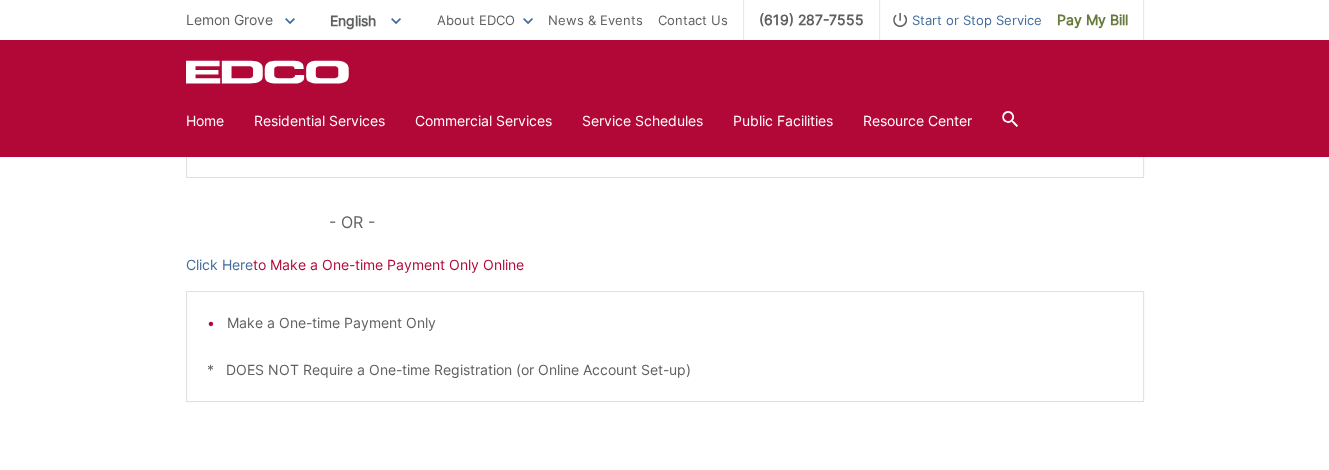 click on "Pay Your Bill
Click Here  to View, Pay, and Manage Your Bill Online
Make a One-time Payment or Schedule a One-time Payment
Set-up Auto-pay
Manage Stored Payments
Go Paperless
View Payment and Billing History
*   Requires a One-time Registration (or Online Account Set-up to Create Your Username and Password)
- OR -
Click Here  to Make a One-time Payment Only Online
Make a One-time Payment Only
*   DOES NOT Require a One-time Registration (or Online Account Set-up)" at bounding box center [665, 129] 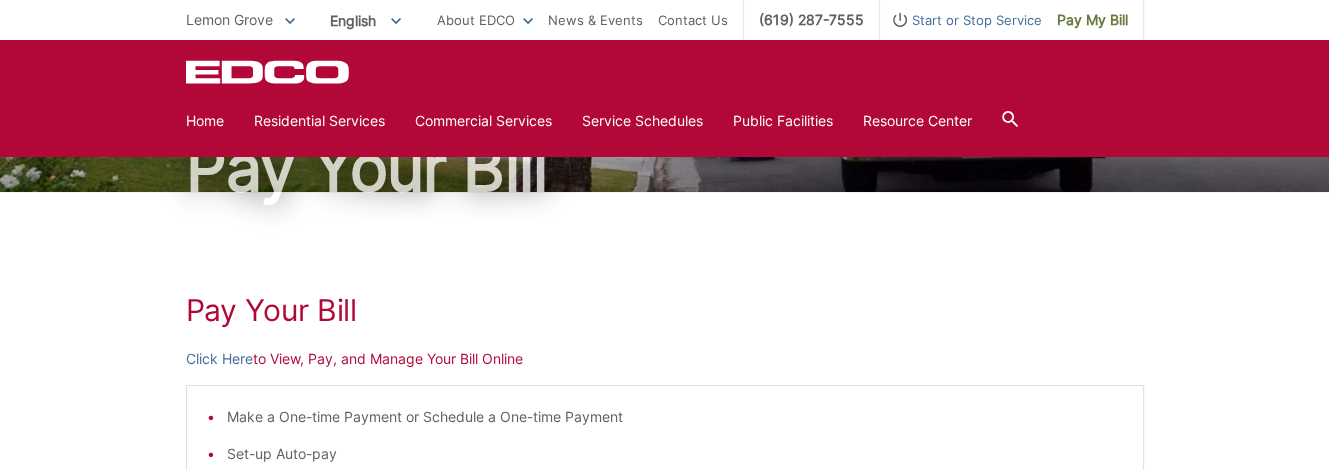 scroll, scrollTop: 0, scrollLeft: 0, axis: both 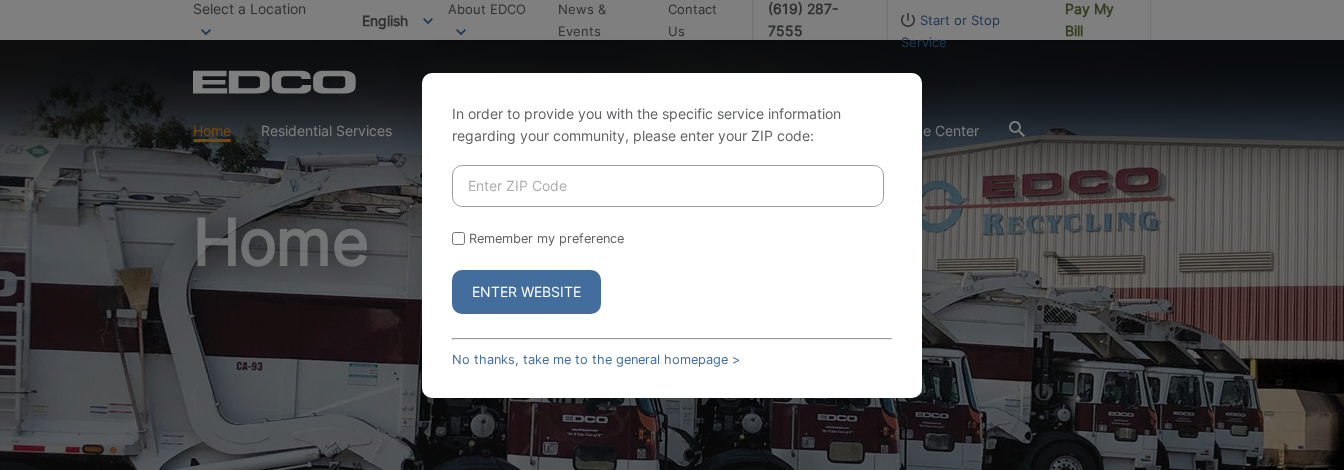 click at bounding box center (668, 186) 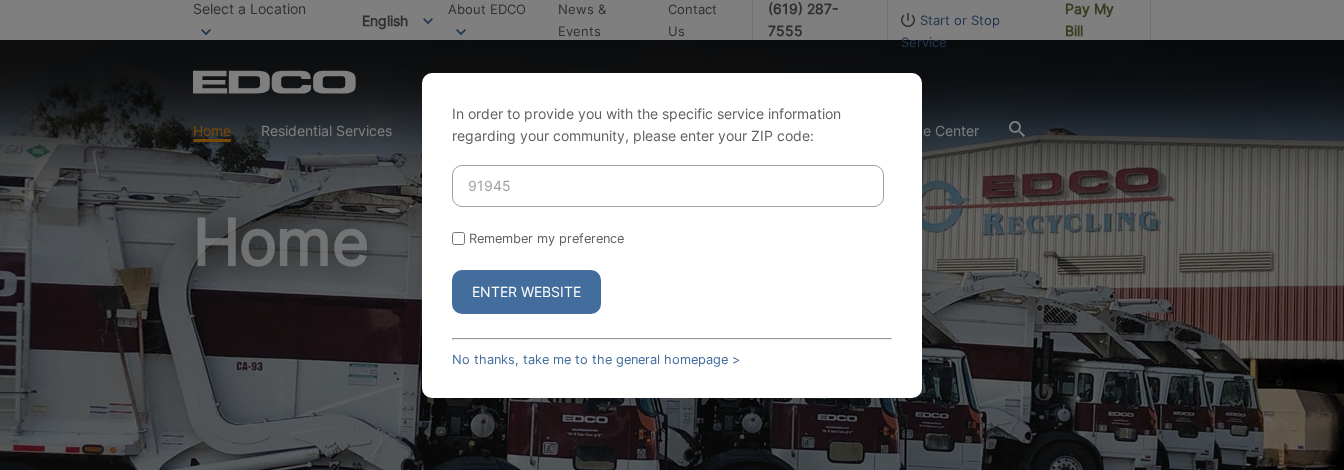 type on "91945" 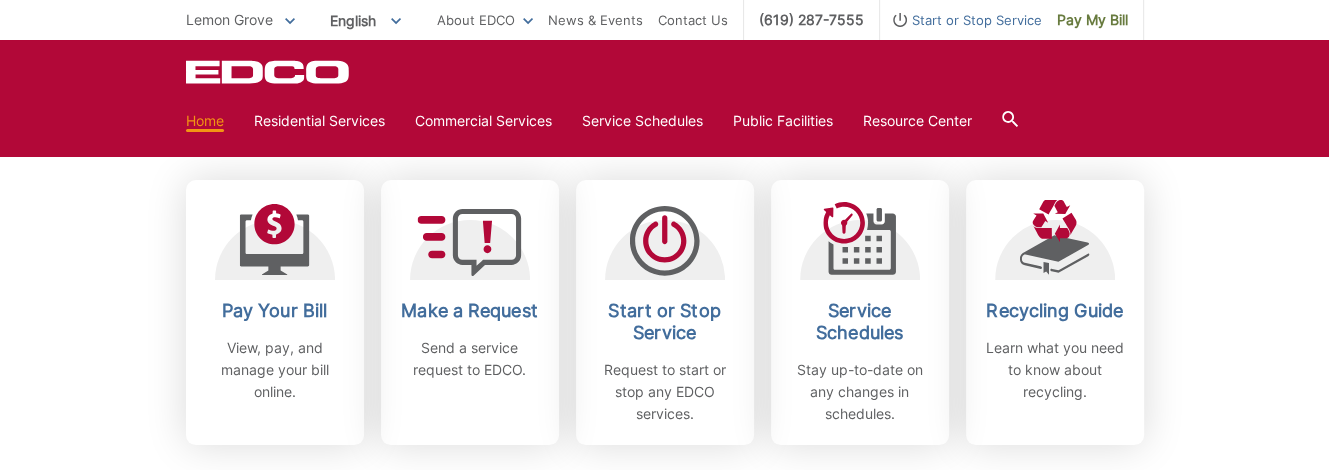 scroll, scrollTop: 562, scrollLeft: 0, axis: vertical 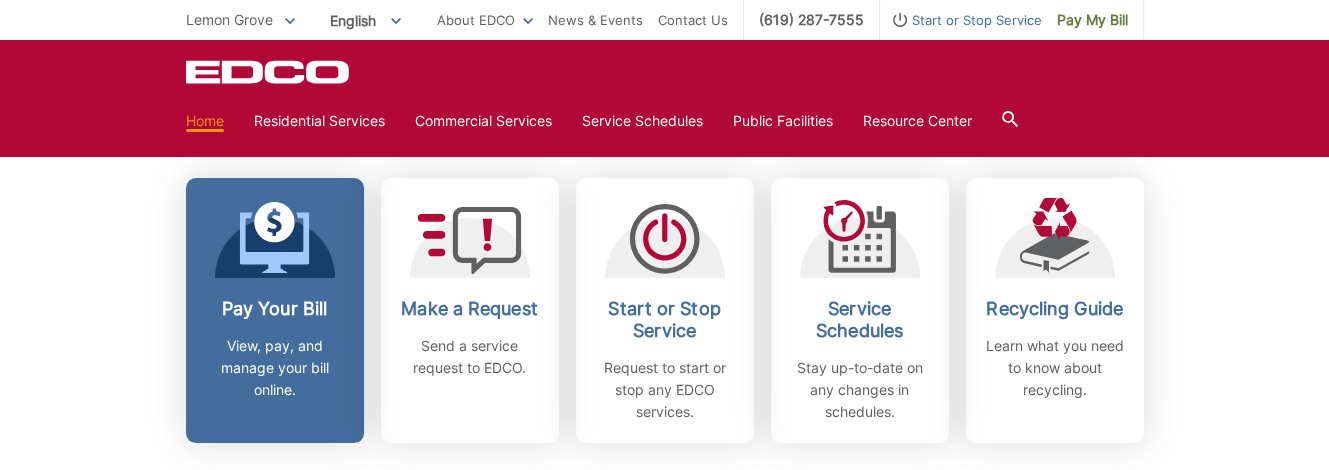click on "Pay Your Bill
View, pay, and manage your bill online." at bounding box center (275, 349) 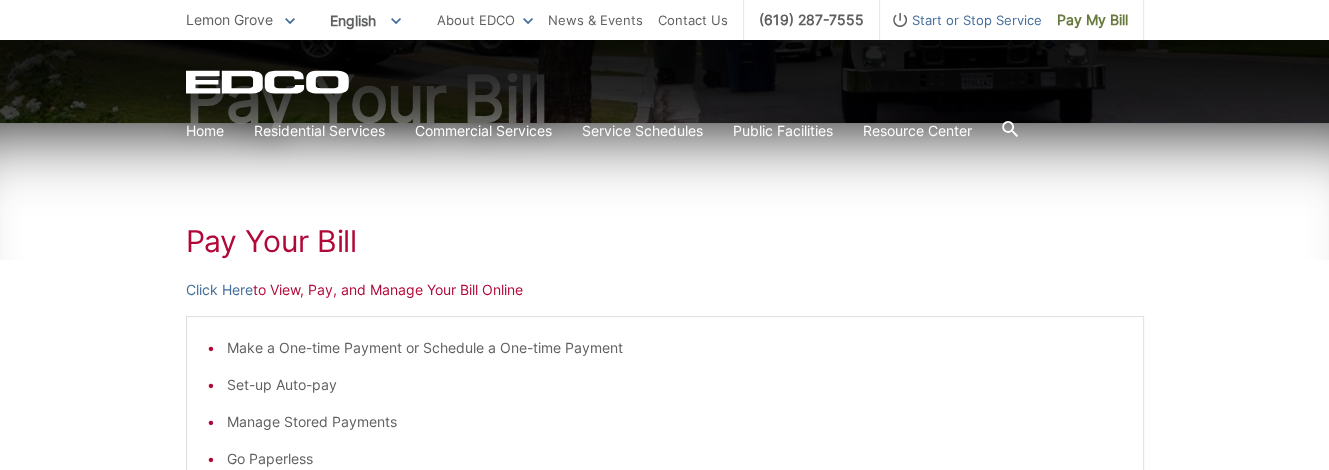 scroll, scrollTop: 228, scrollLeft: 0, axis: vertical 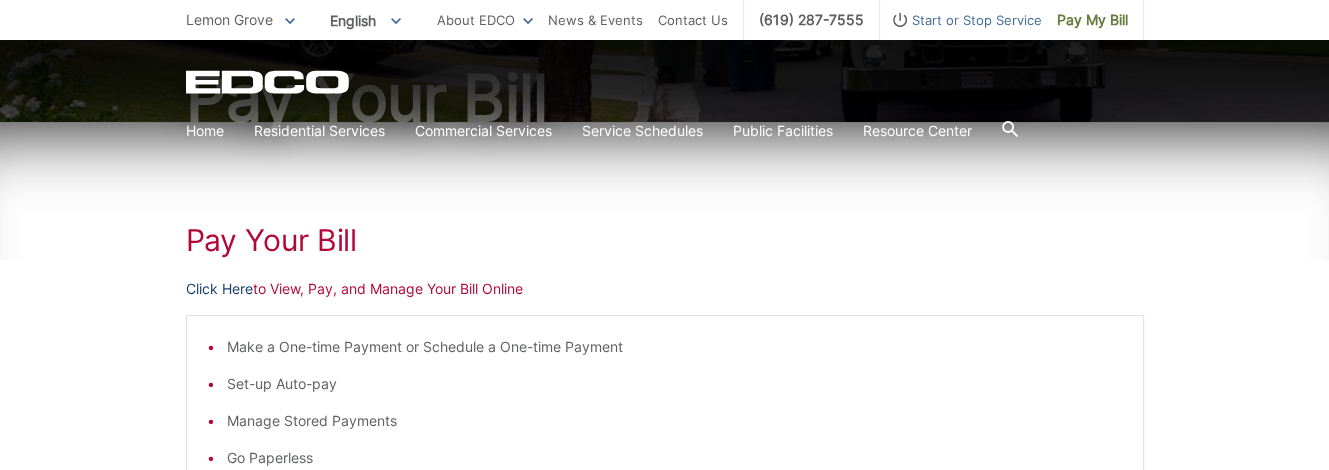 click on "Click Here" at bounding box center [219, 289] 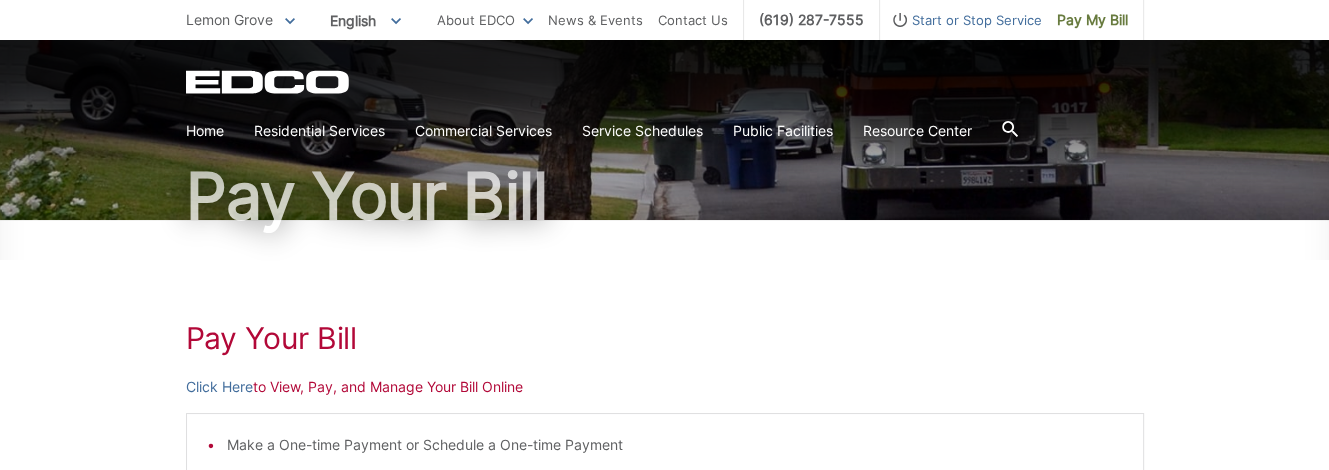 scroll, scrollTop: 128, scrollLeft: 0, axis: vertical 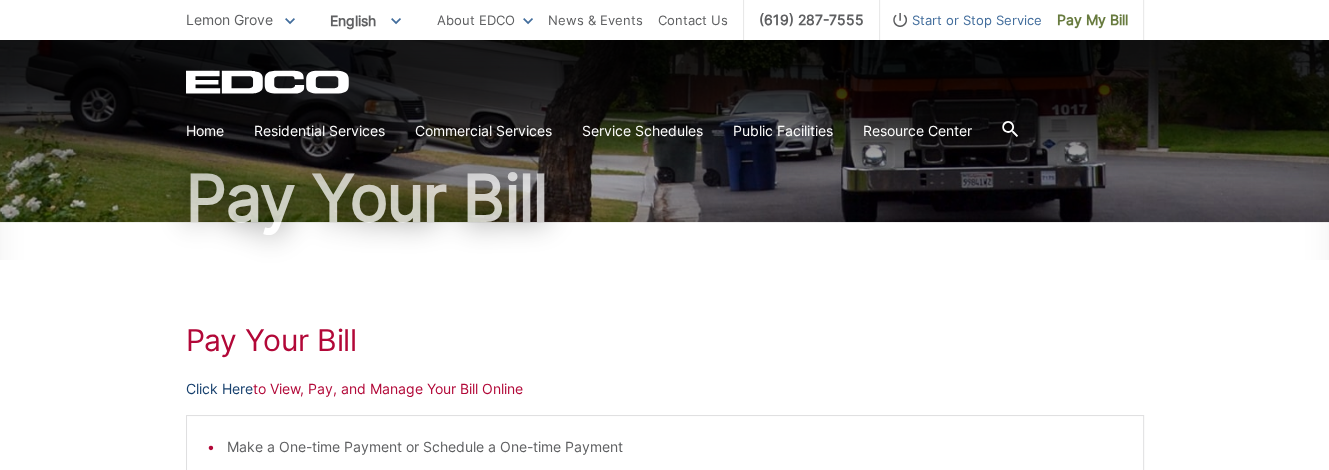 click on "Click Here" at bounding box center (219, 389) 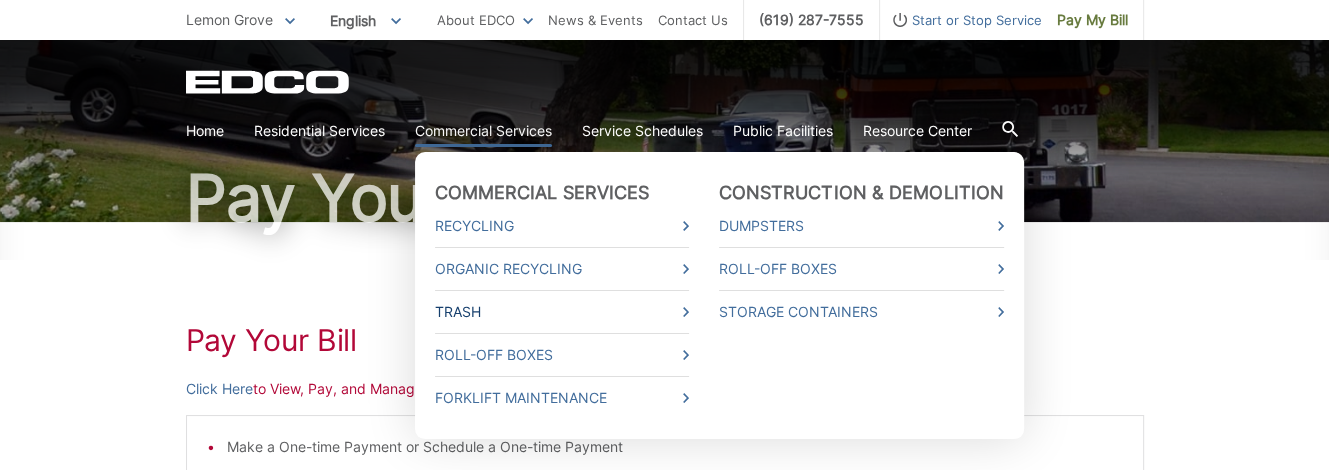 scroll, scrollTop: 312, scrollLeft: 0, axis: vertical 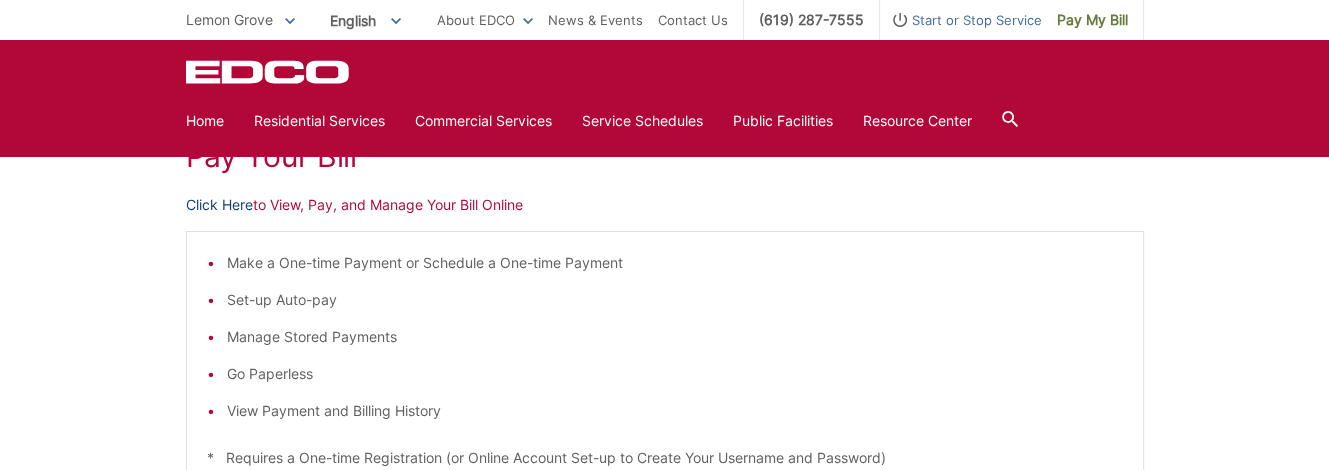 click on "Click Here" at bounding box center [219, 205] 